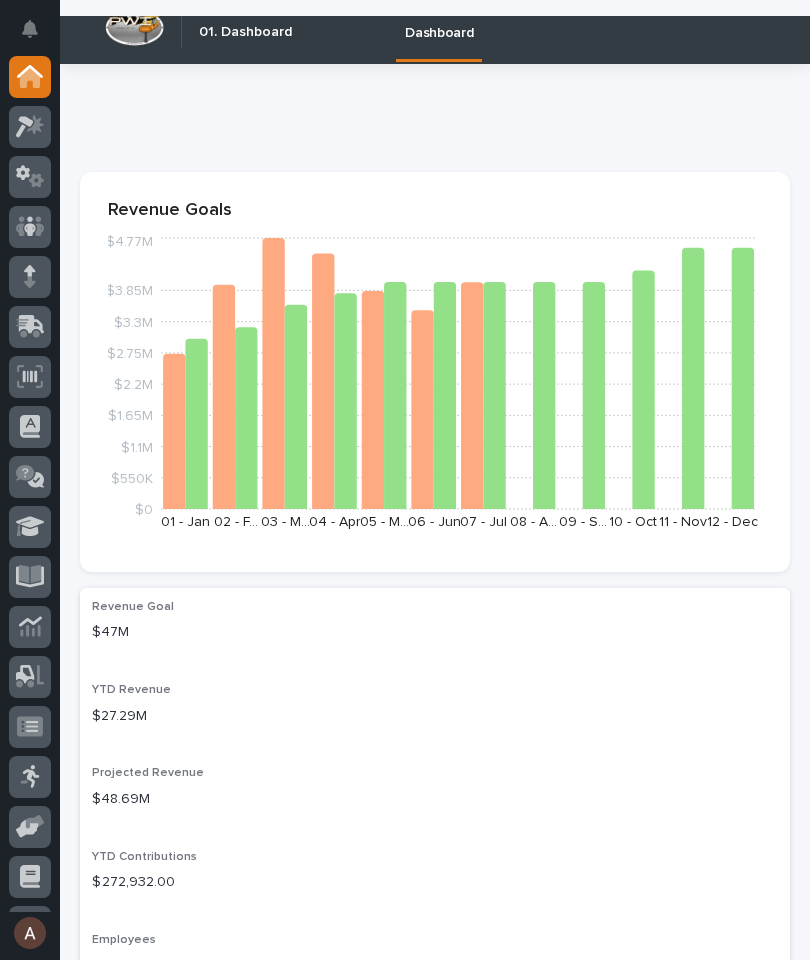 scroll, scrollTop: 0, scrollLeft: 0, axis: both 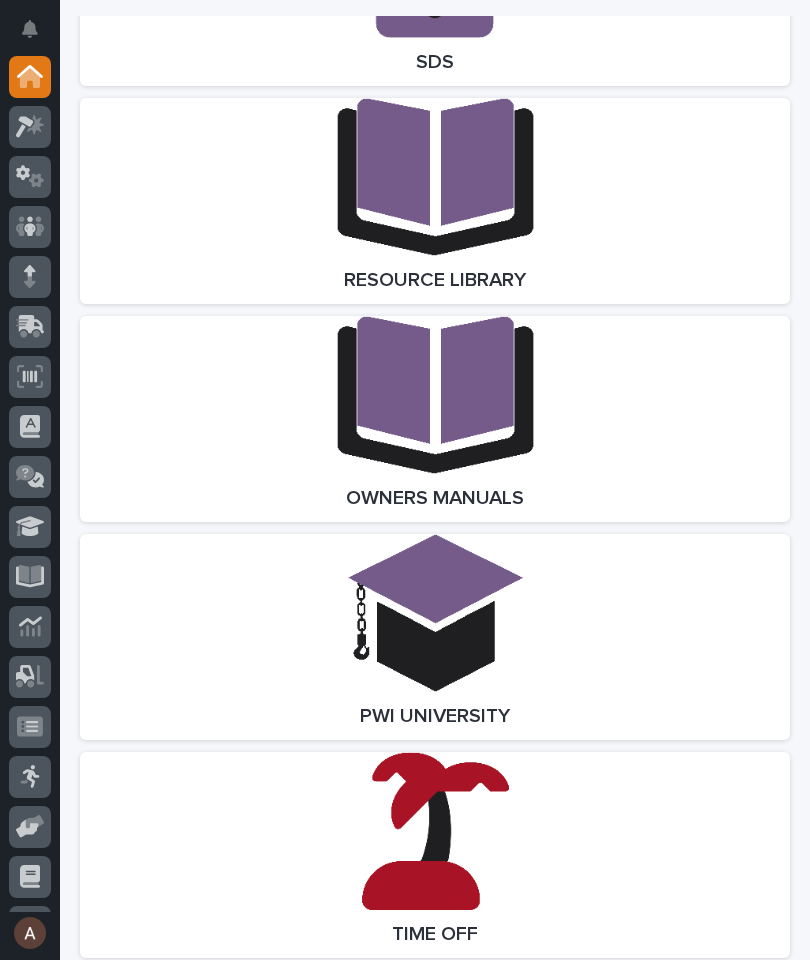 click 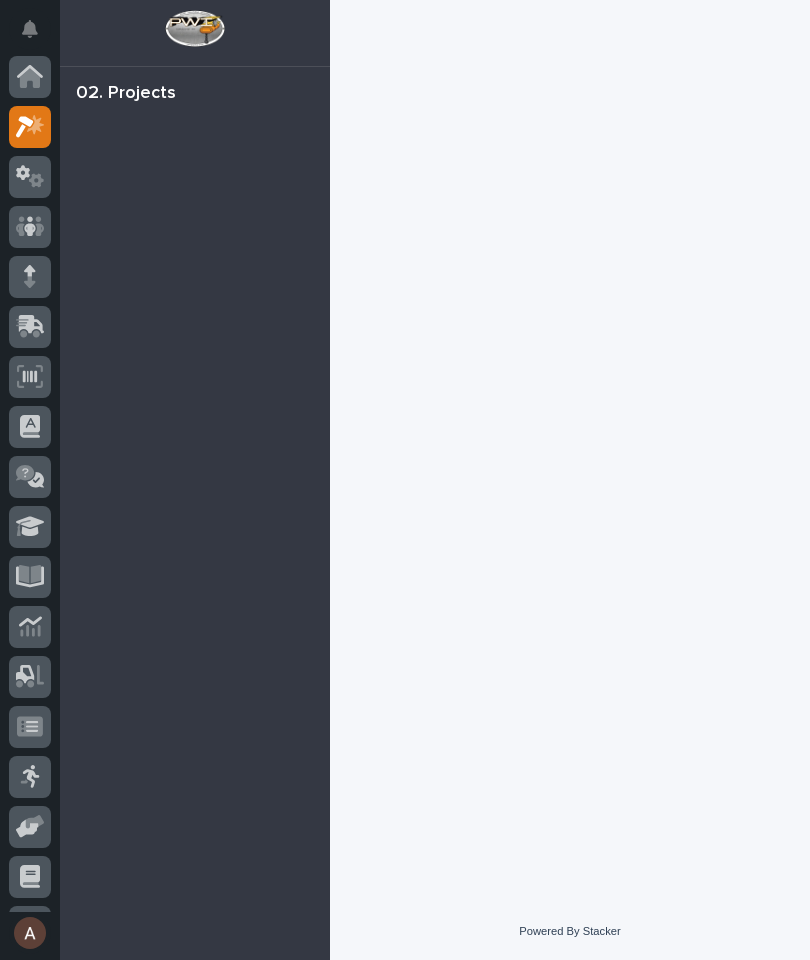 scroll, scrollTop: 50, scrollLeft: 0, axis: vertical 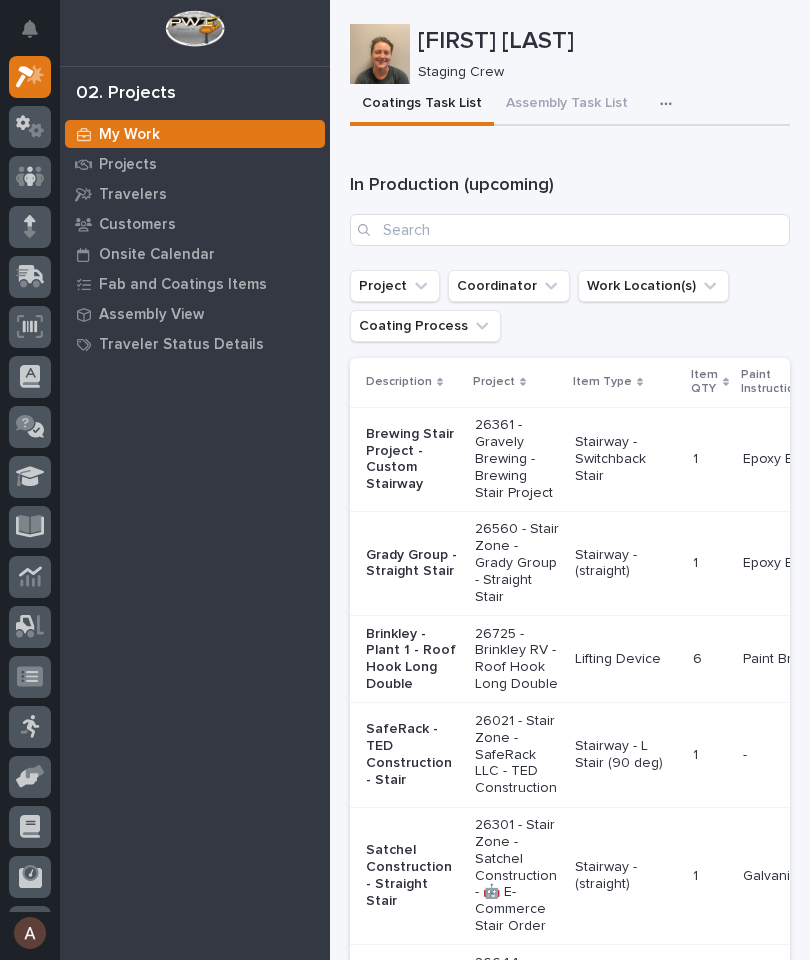 click 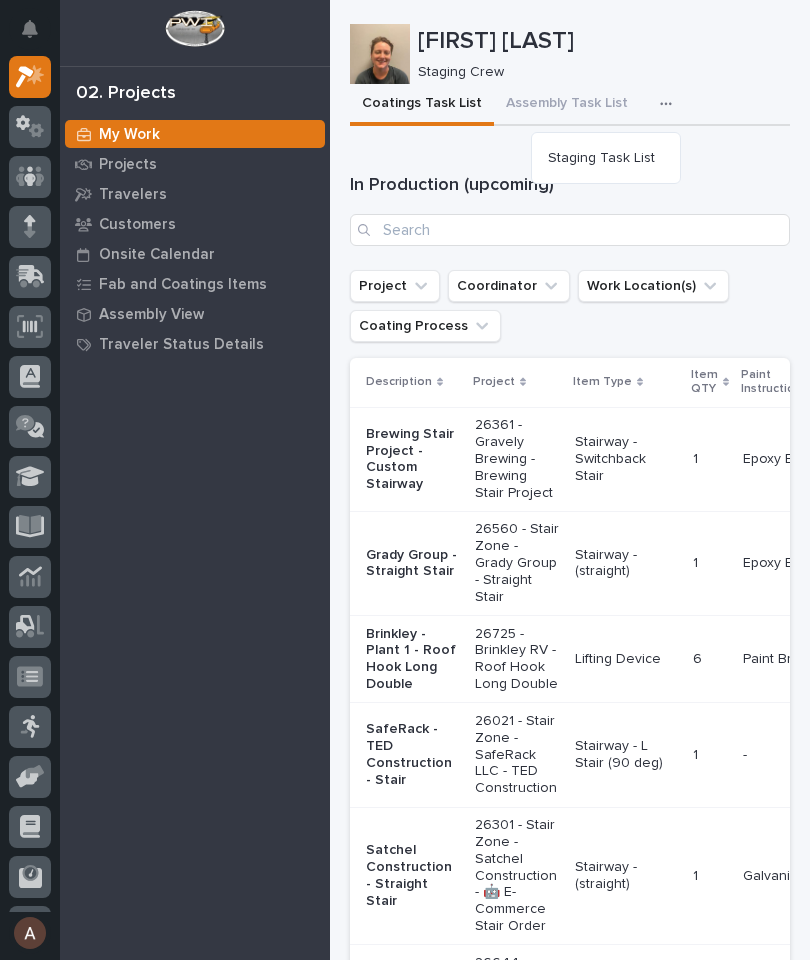 click on "Staging Task List" at bounding box center (601, 158) 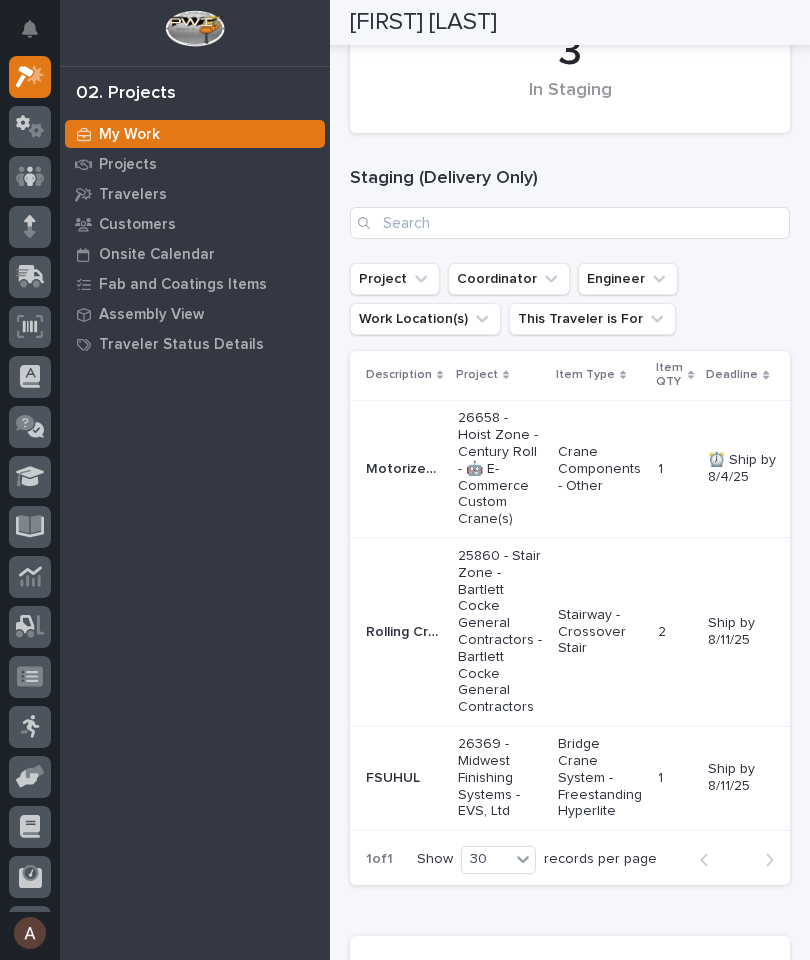 scroll, scrollTop: 313, scrollLeft: 0, axis: vertical 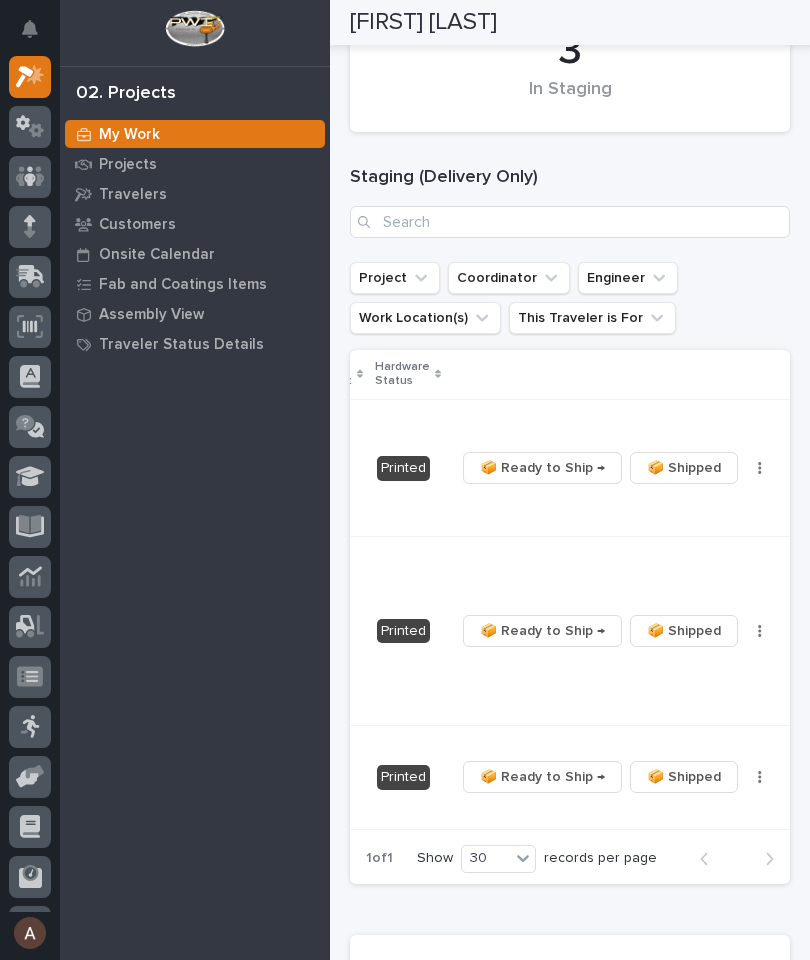 click 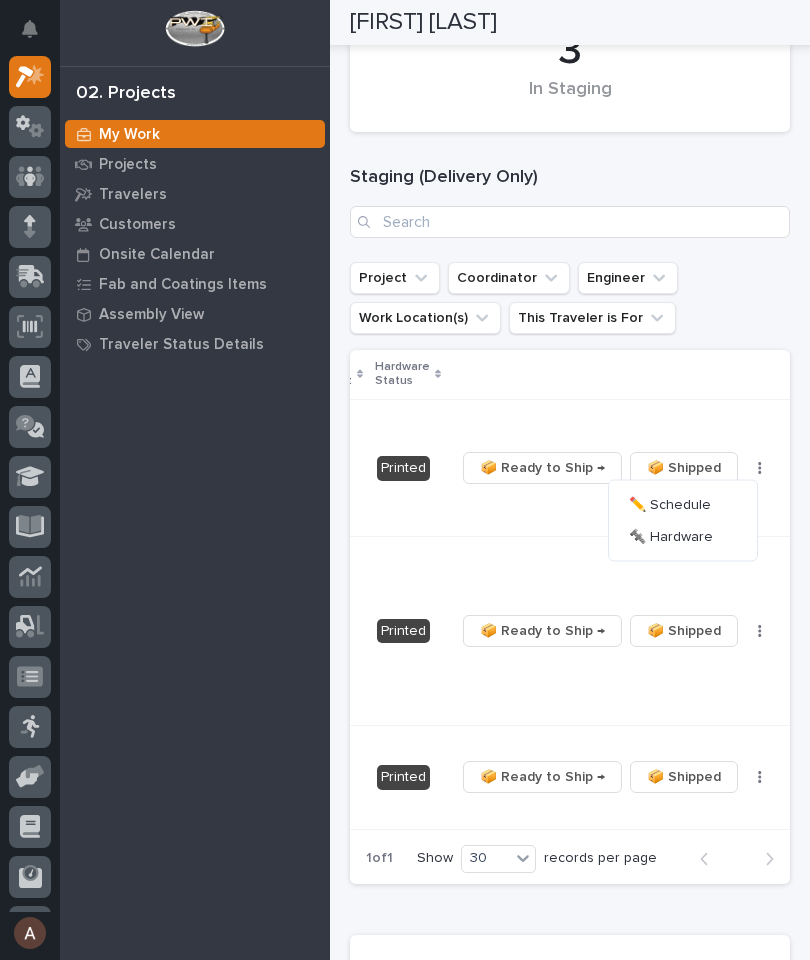 click on "🔩 Hardware" at bounding box center [671, 536] 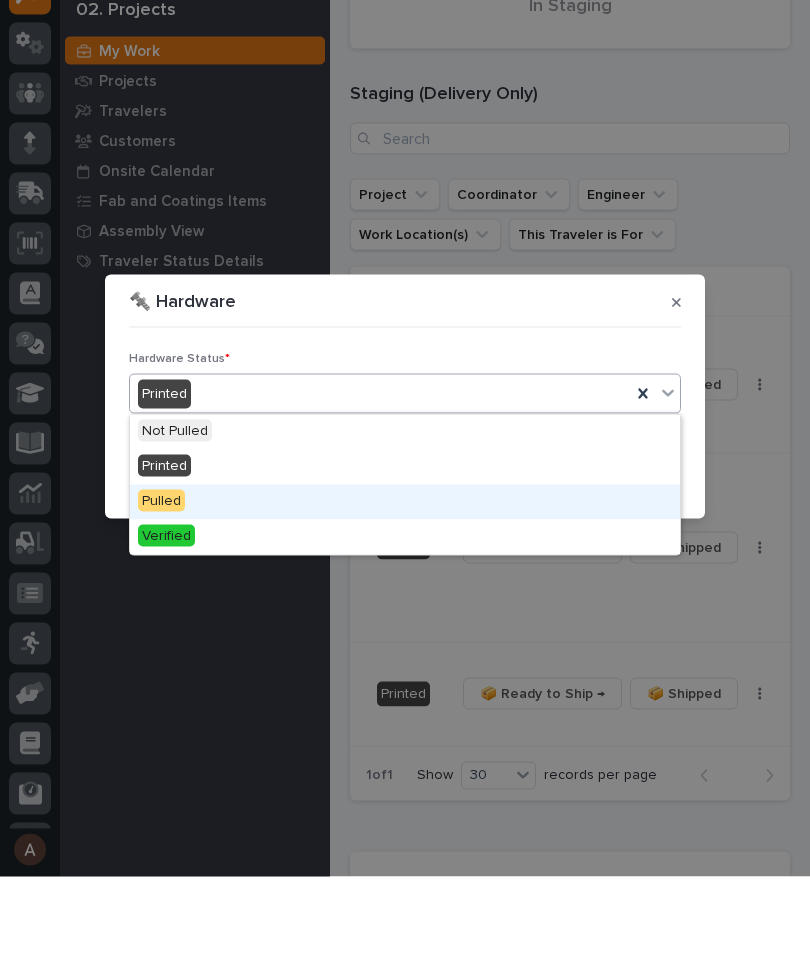 click on "Pulled" at bounding box center [405, 585] 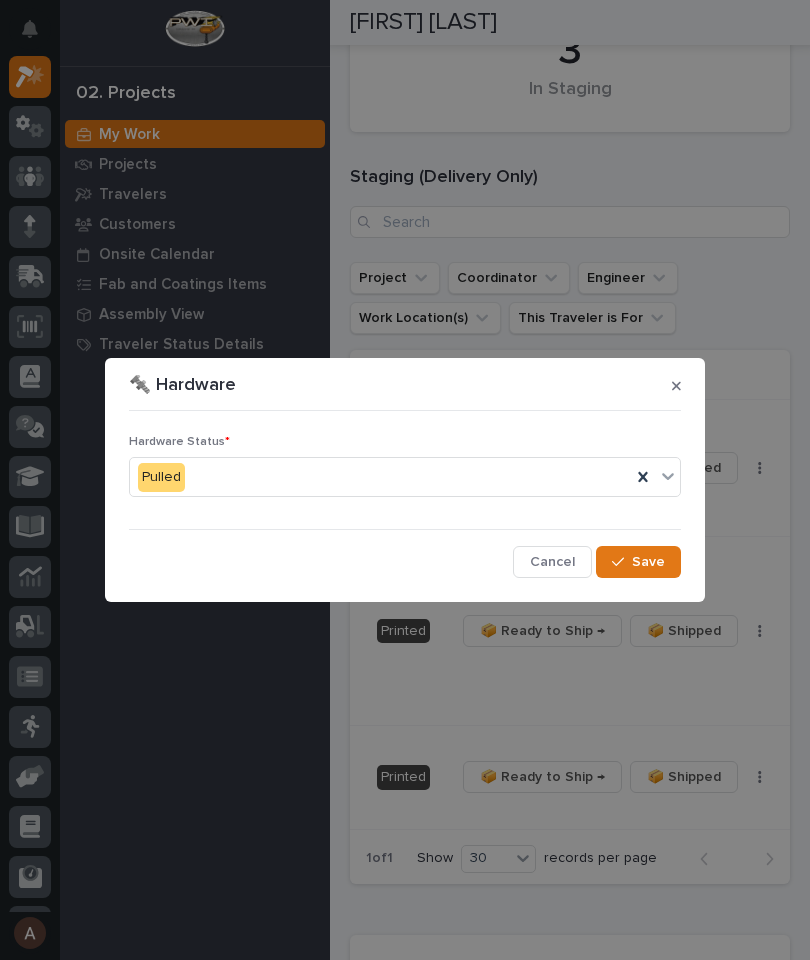 click on "Save" at bounding box center (648, 562) 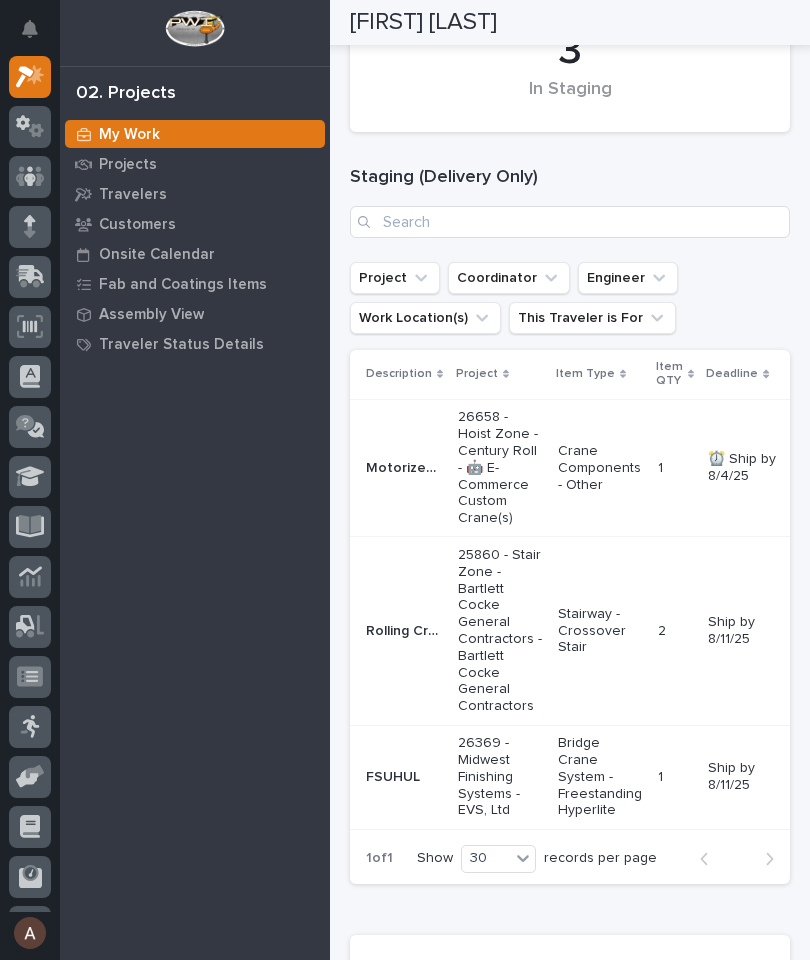 scroll, scrollTop: 0, scrollLeft: 0, axis: both 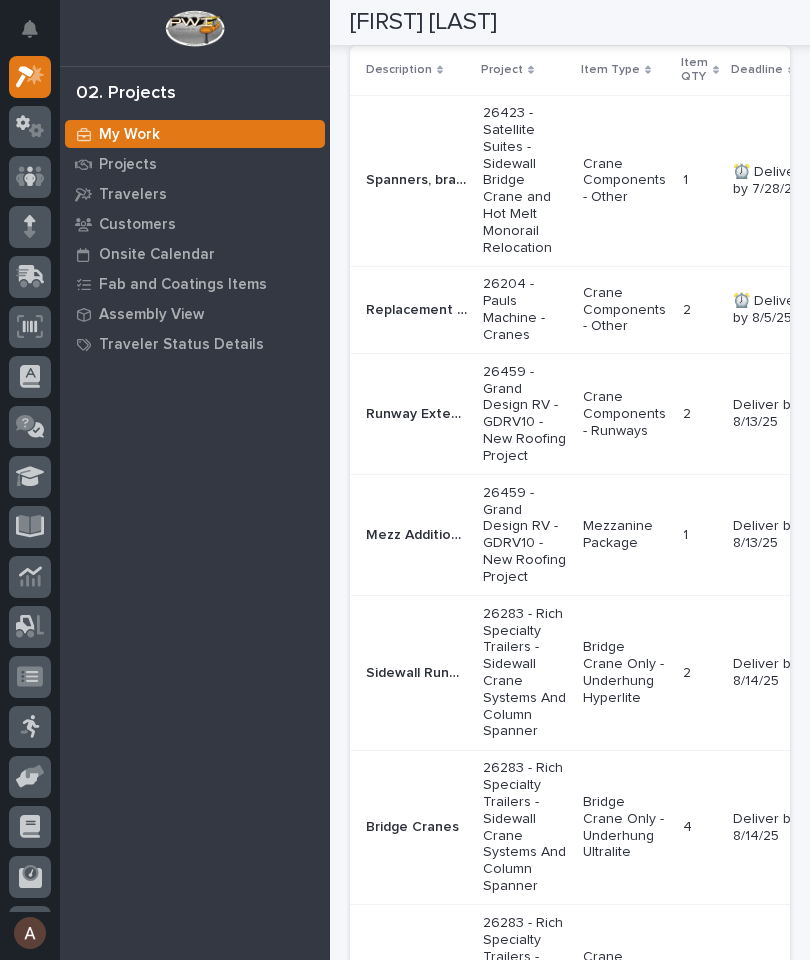 click on "Sidewall Runways/Drops Sidewall Runways/Drops" at bounding box center (416, 673) 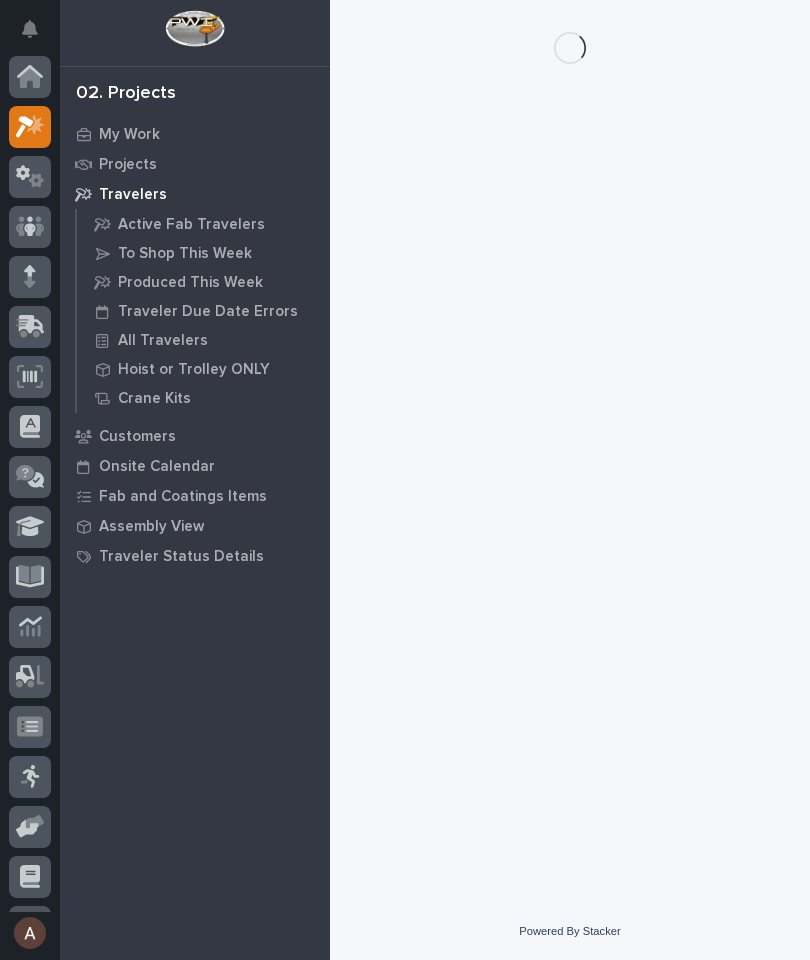 scroll, scrollTop: 0, scrollLeft: 0, axis: both 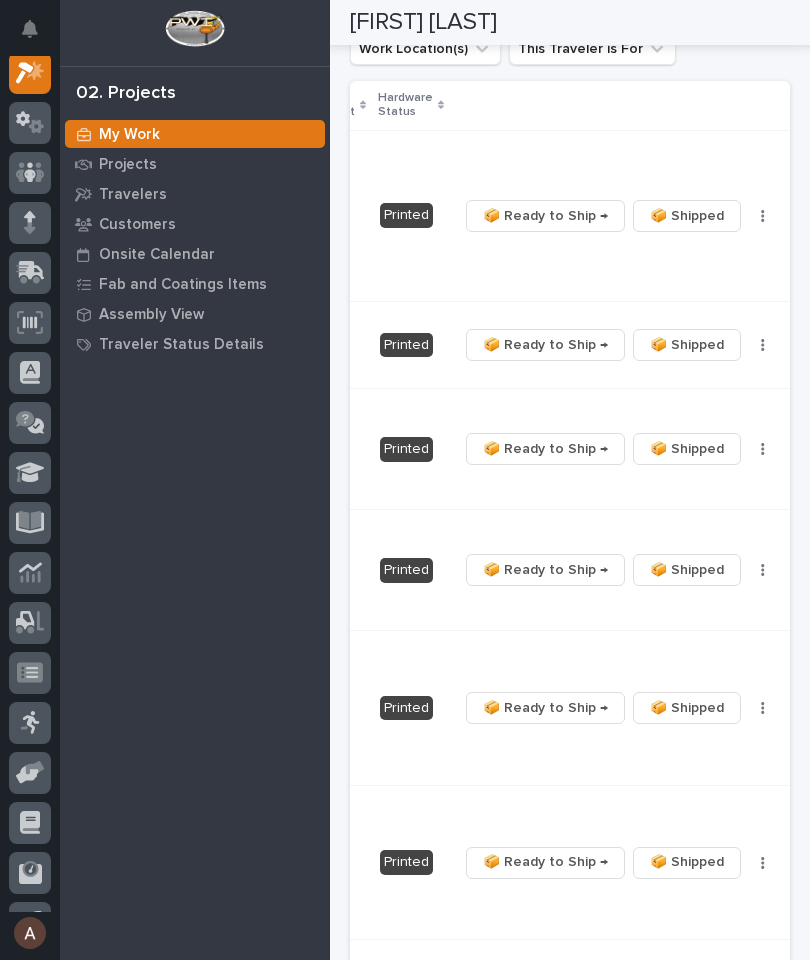 click at bounding box center (763, 708) 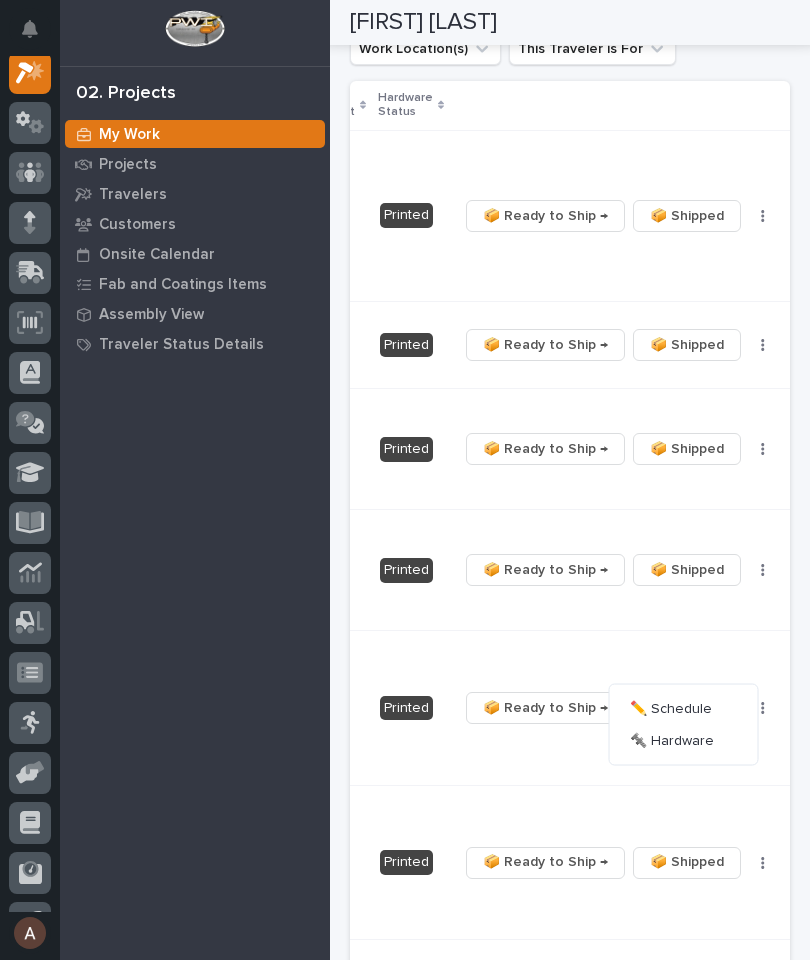 click on "🔩 Hardware" at bounding box center (672, 740) 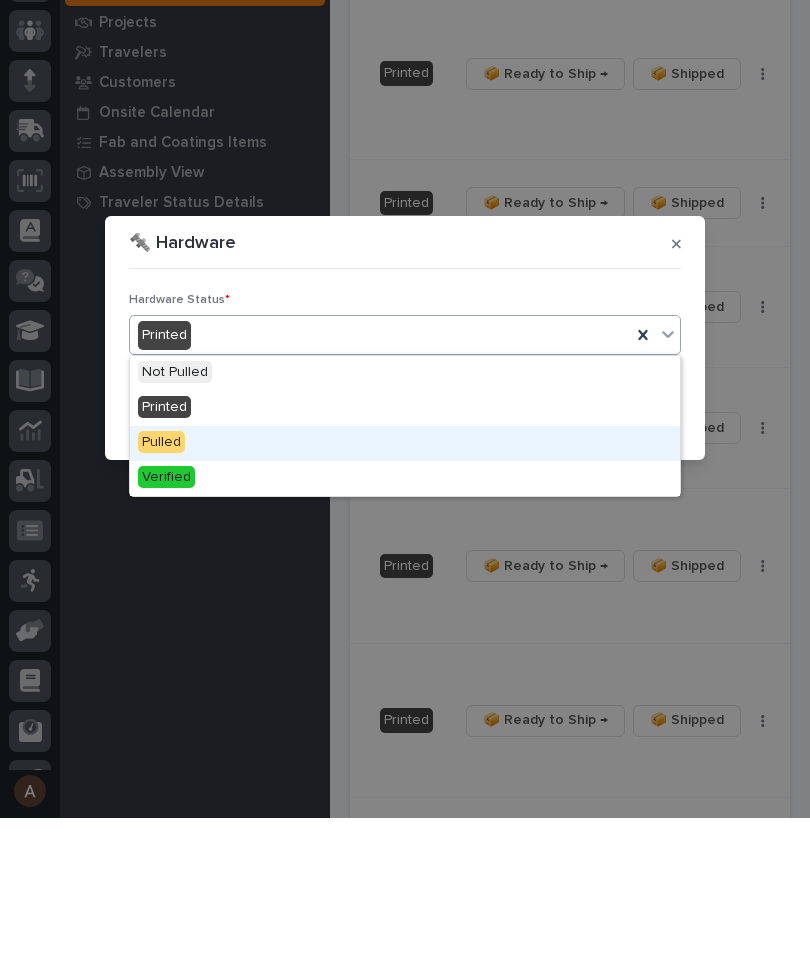 click on "Pulled" at bounding box center (405, 585) 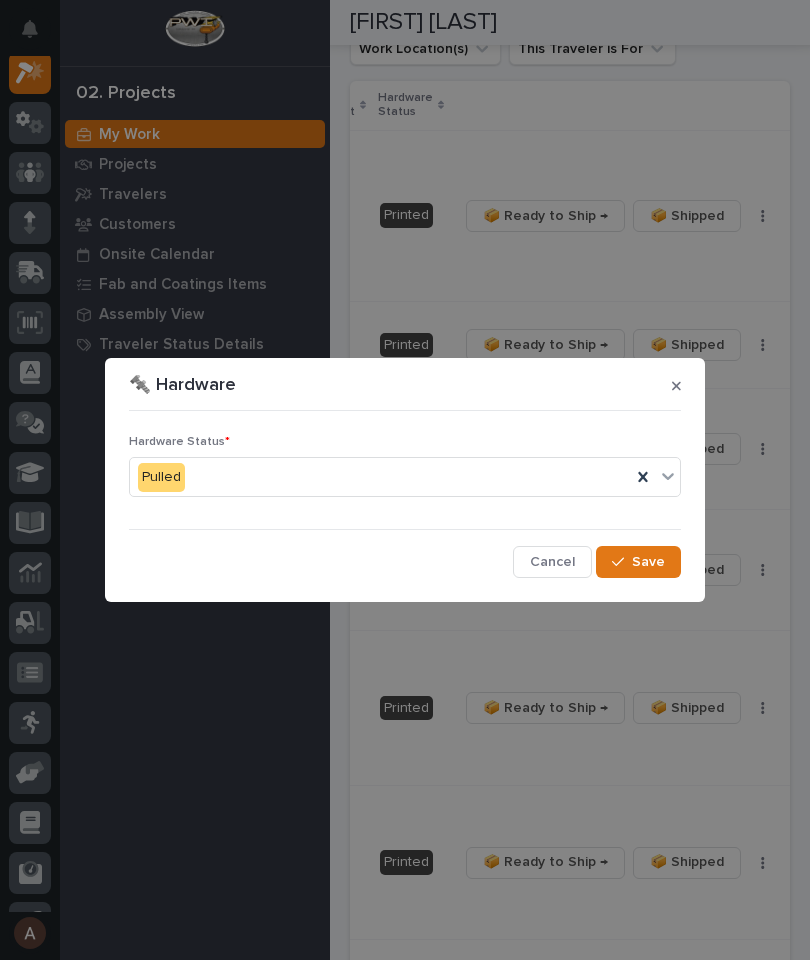 click on "Save" at bounding box center (648, 562) 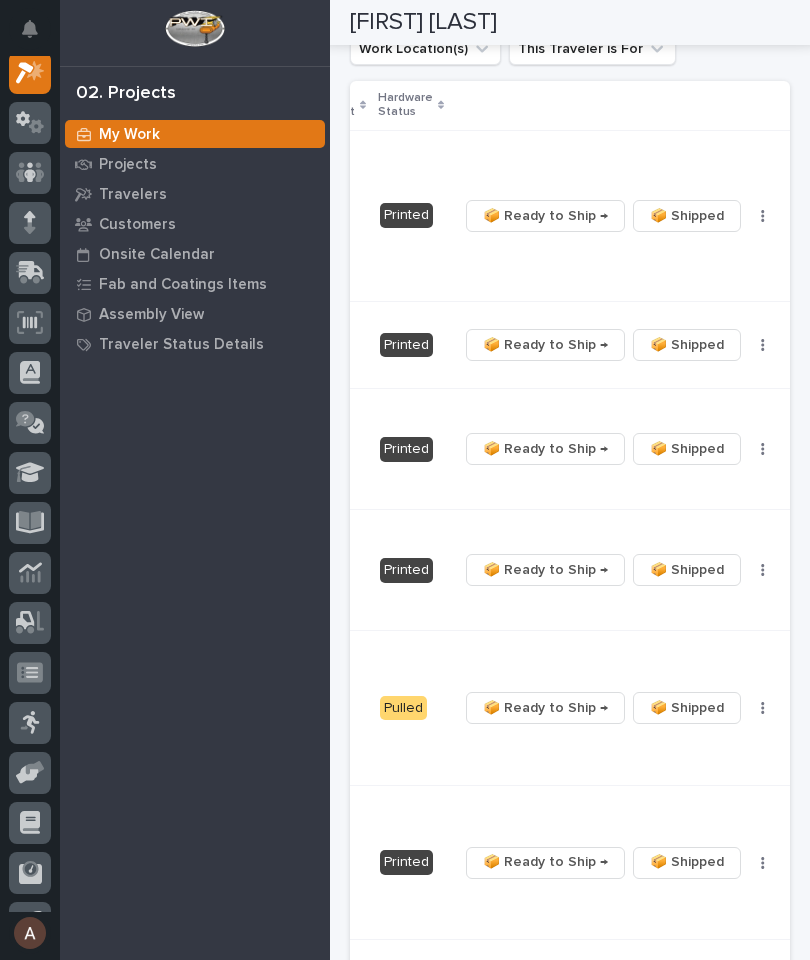 scroll, scrollTop: 0, scrollLeft: 0, axis: both 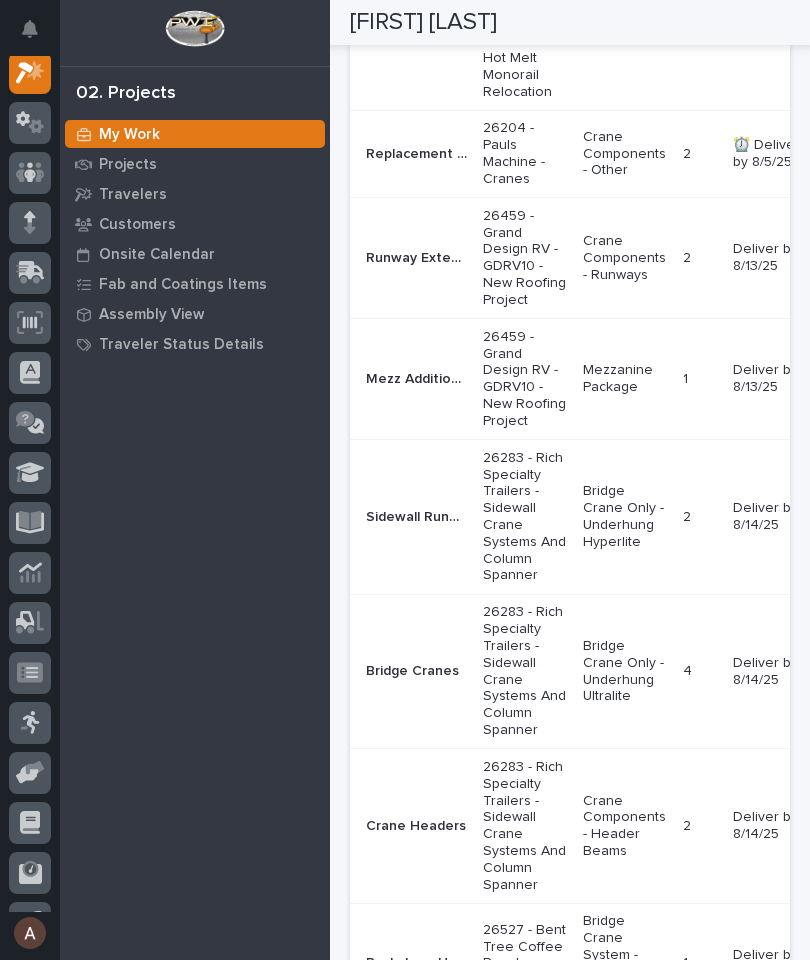 click on "26283 - Rich Specialty Trailers - Sidewall Crane Systems And Column Spanner" at bounding box center (525, 671) 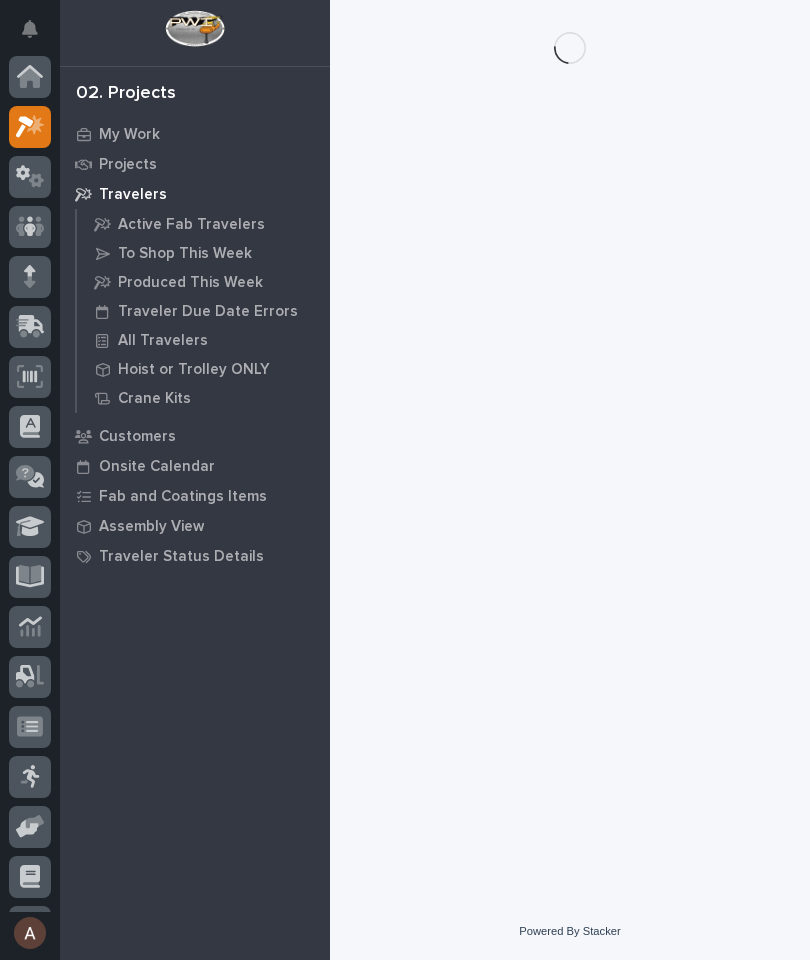 scroll, scrollTop: 0, scrollLeft: 0, axis: both 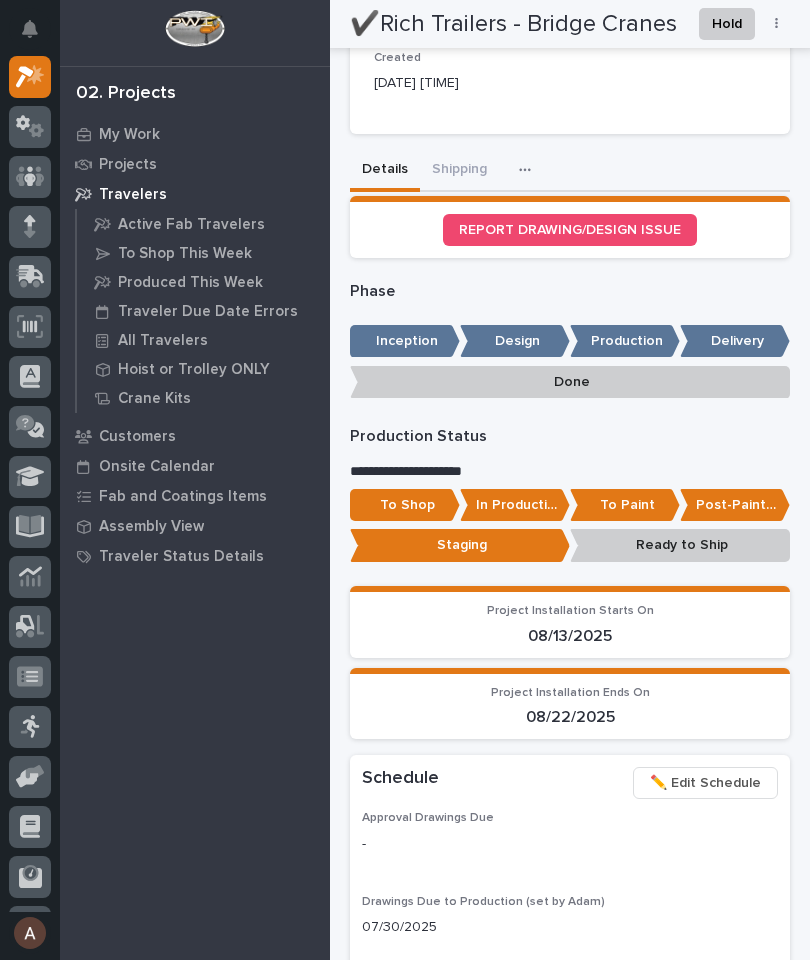 click on "Ready to Ship" at bounding box center [680, 545] 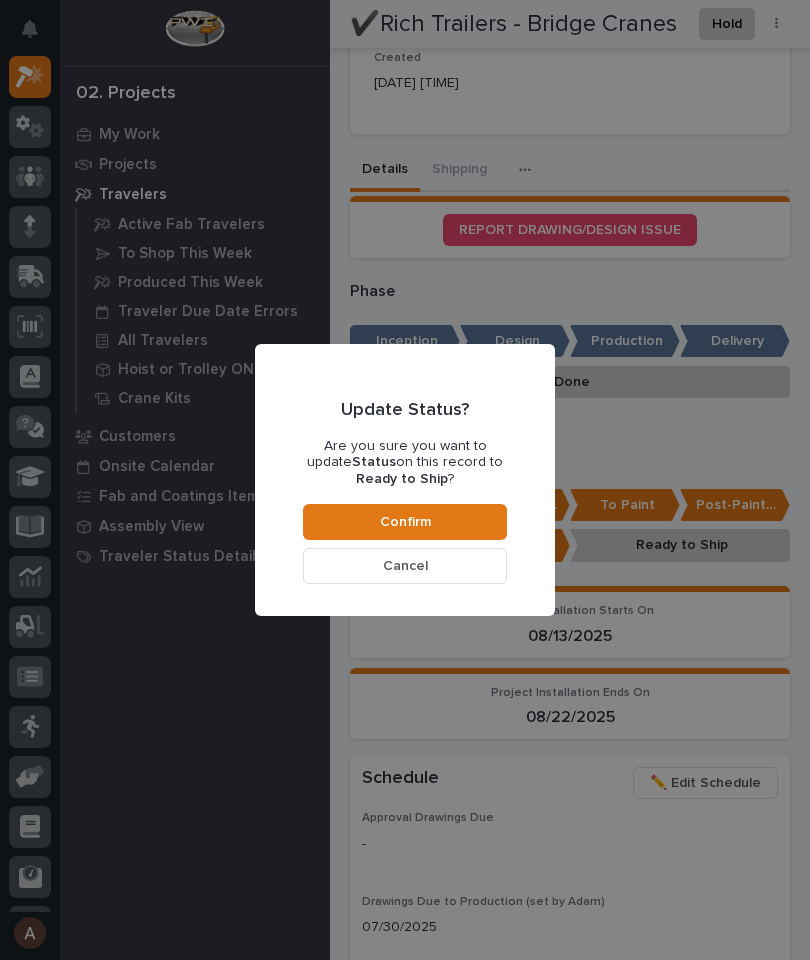 click on "Confirm" at bounding box center (405, 522) 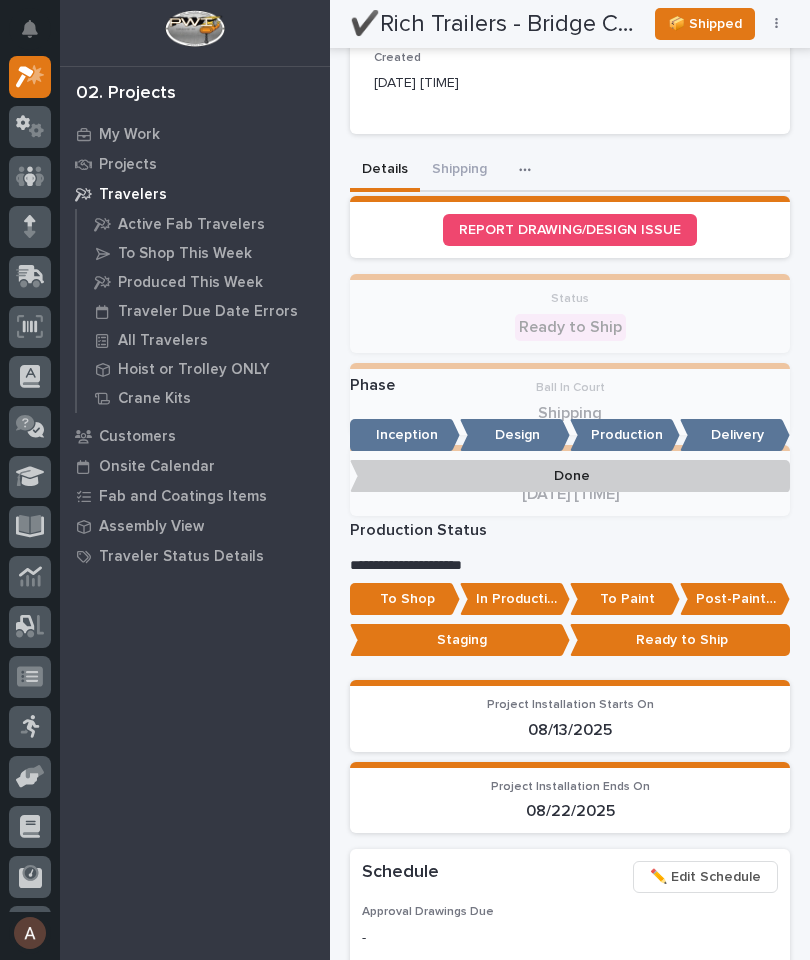 scroll, scrollTop: 950, scrollLeft: 0, axis: vertical 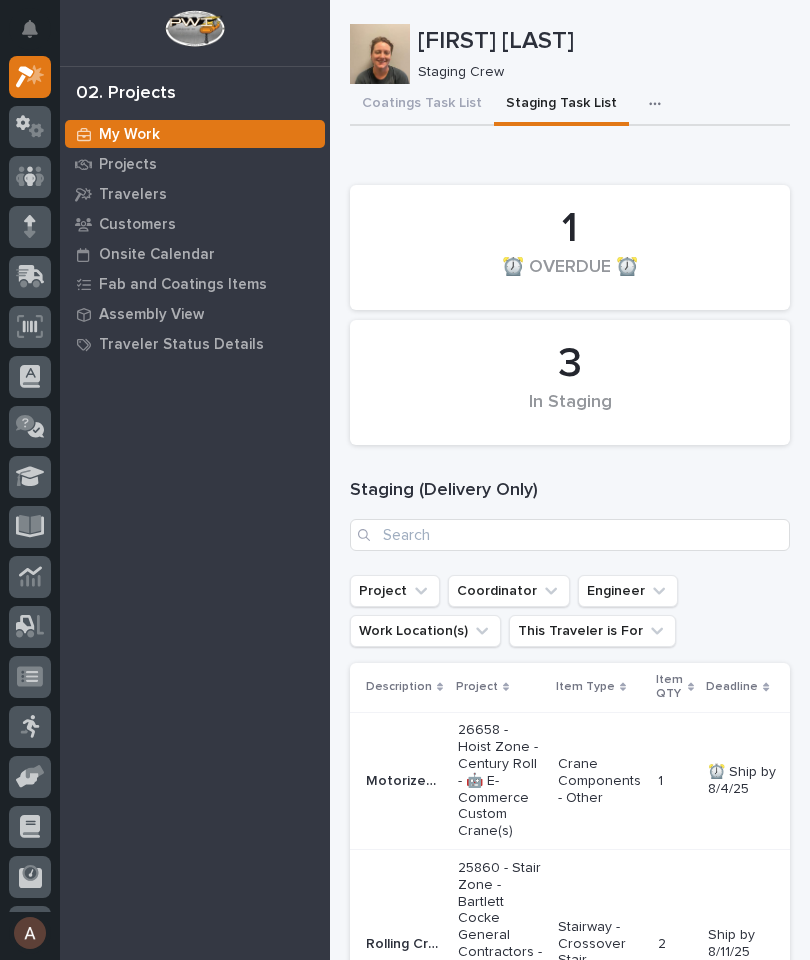 click on "Travelers" at bounding box center [133, 195] 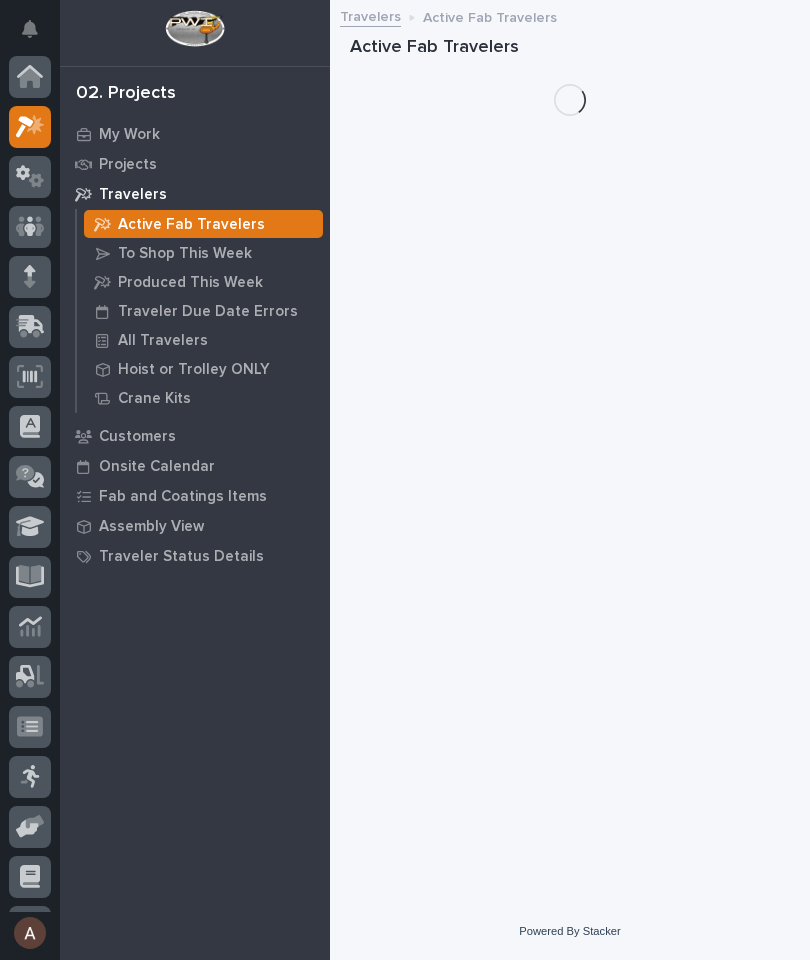 scroll, scrollTop: 50, scrollLeft: 0, axis: vertical 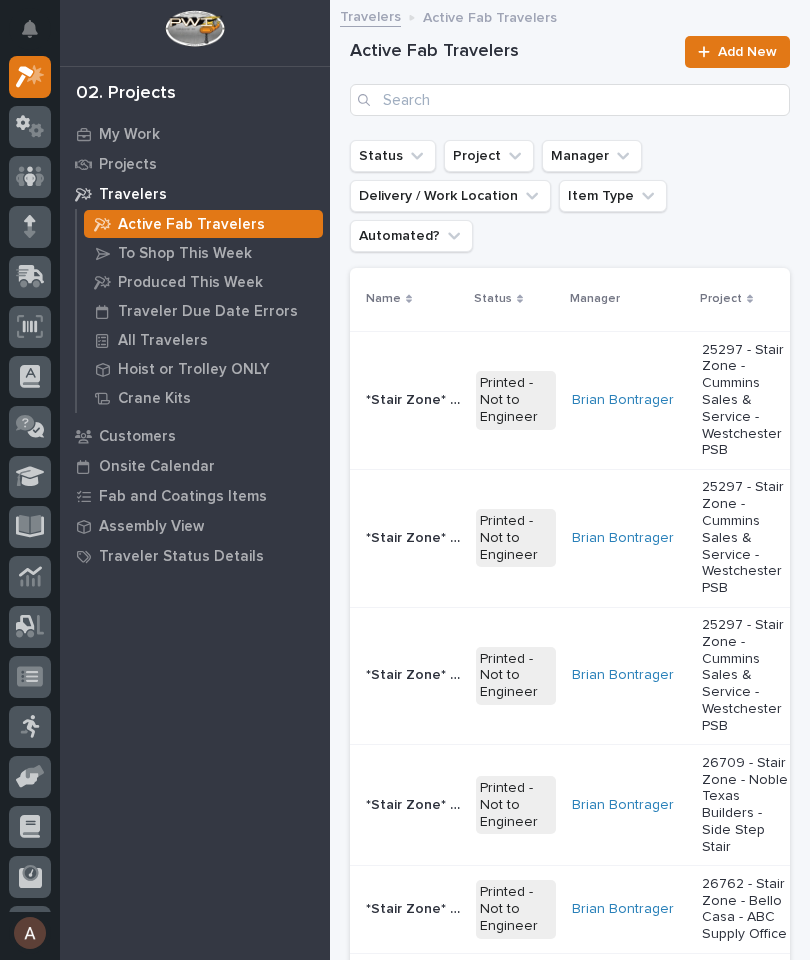 click on "All Travelers" at bounding box center (163, 341) 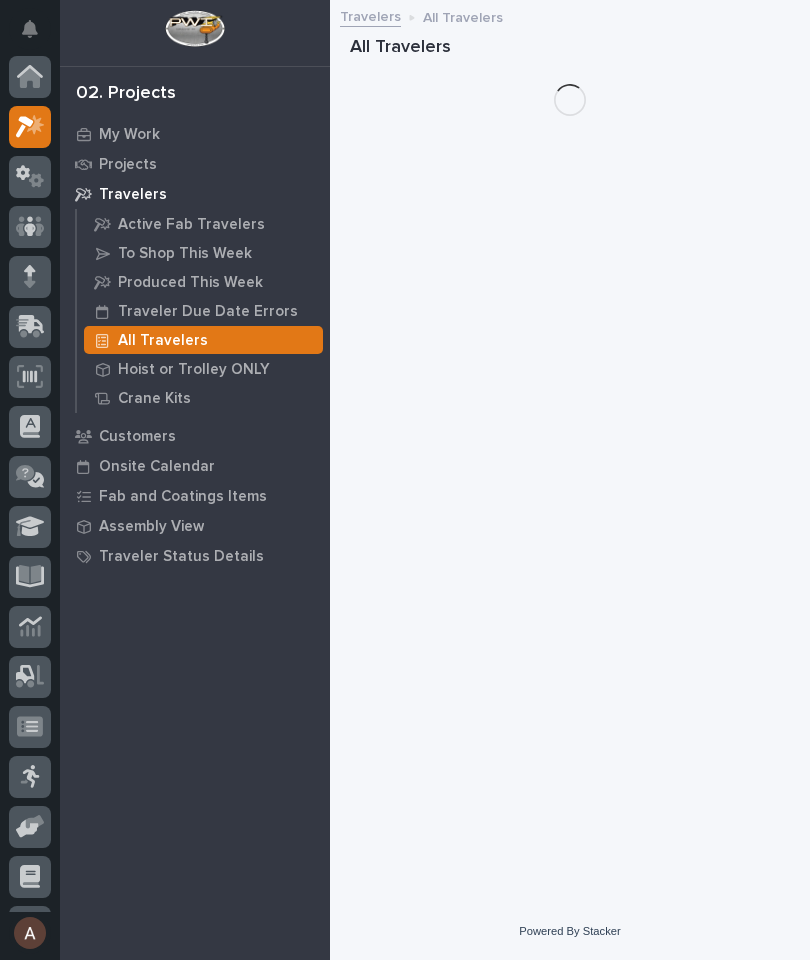 scroll, scrollTop: 50, scrollLeft: 0, axis: vertical 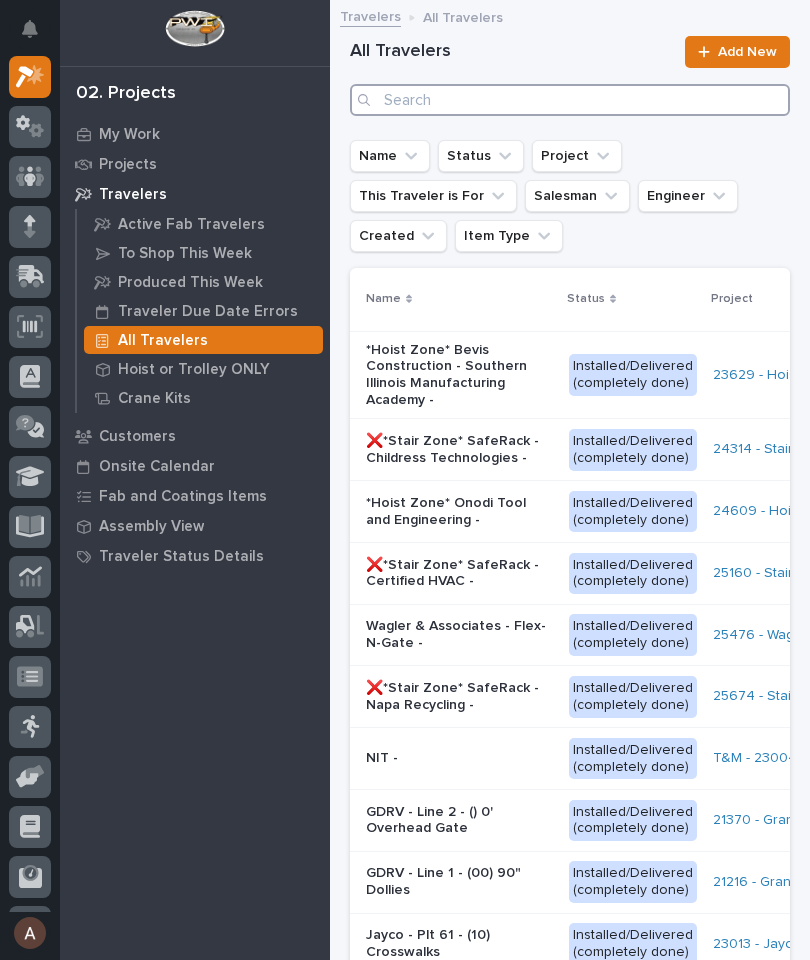 click at bounding box center [570, 100] 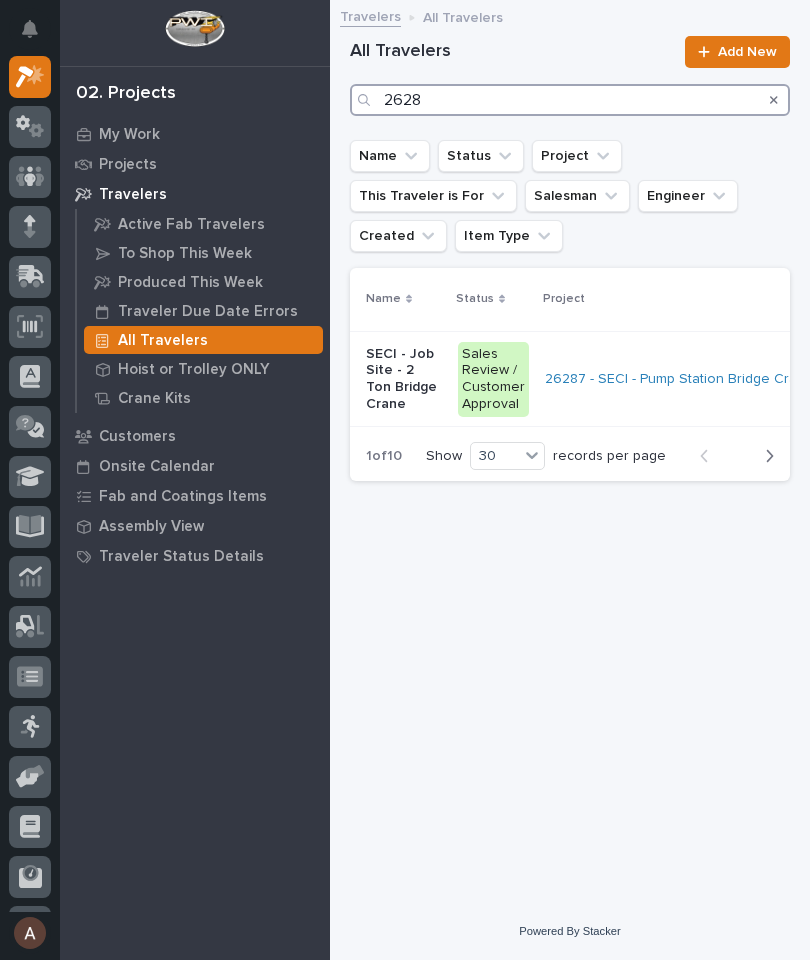 type on "26283" 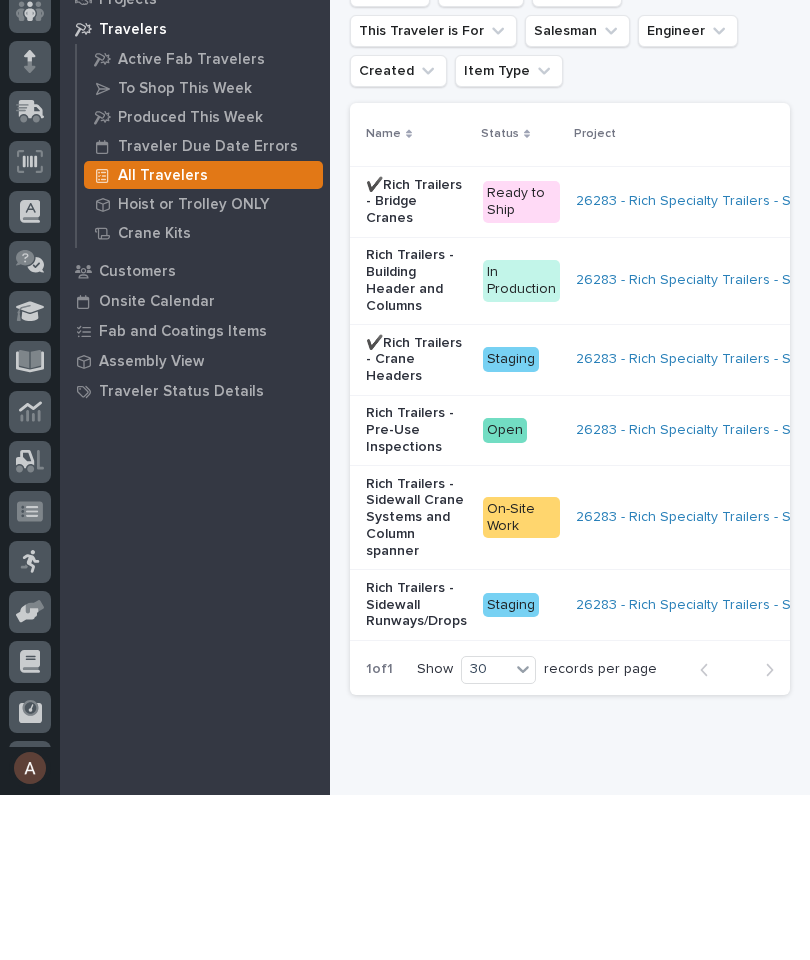 scroll, scrollTop: 0, scrollLeft: 0, axis: both 